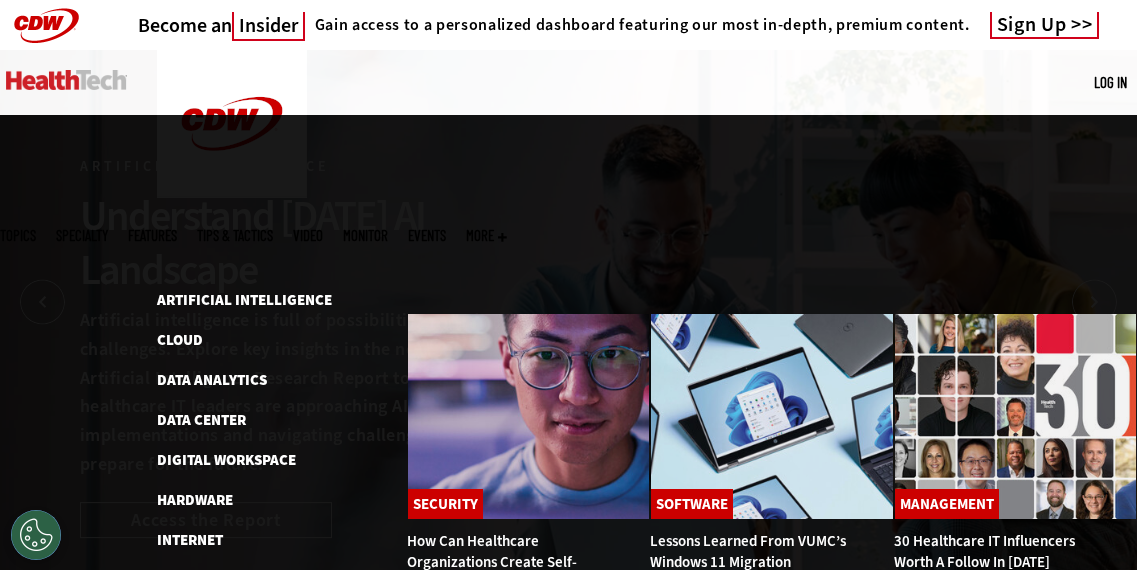 click on "Topics" at bounding box center [18, 235] 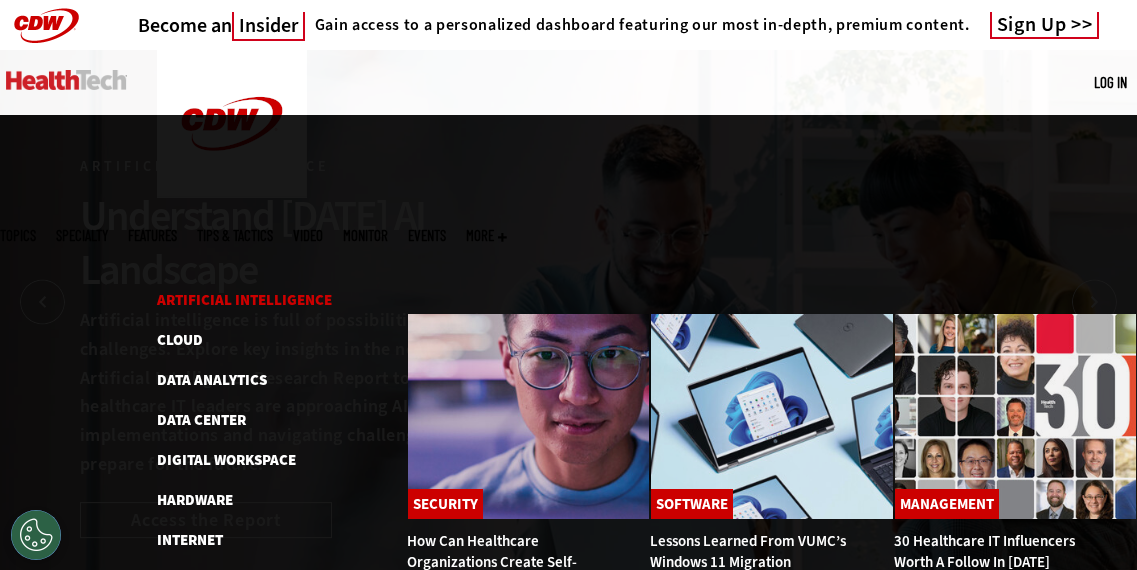 click on "Artificial Intelligence" at bounding box center [244, 300] 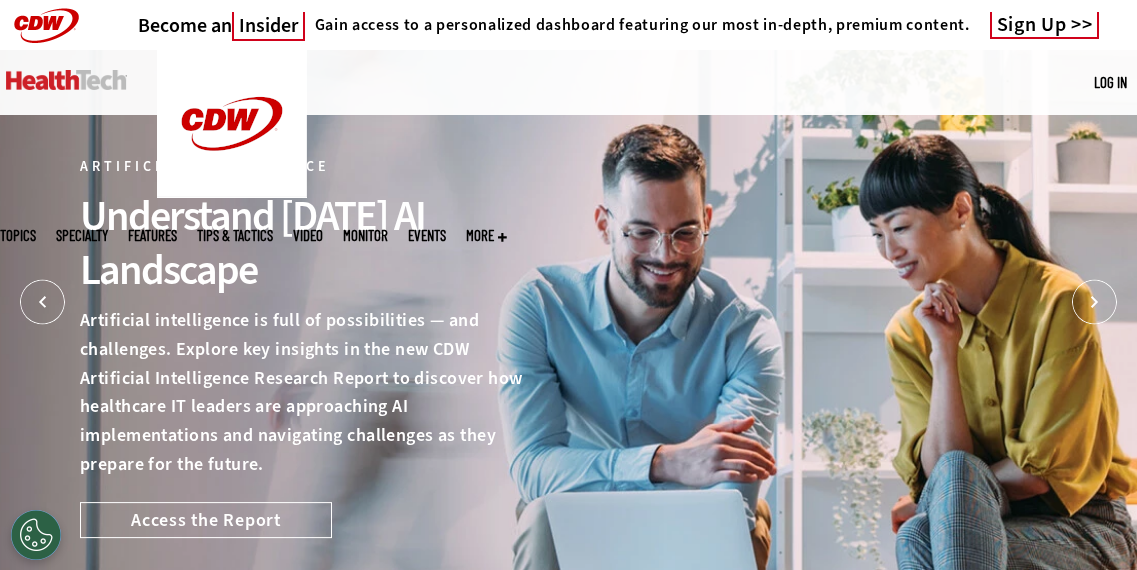 scroll, scrollTop: 0, scrollLeft: 0, axis: both 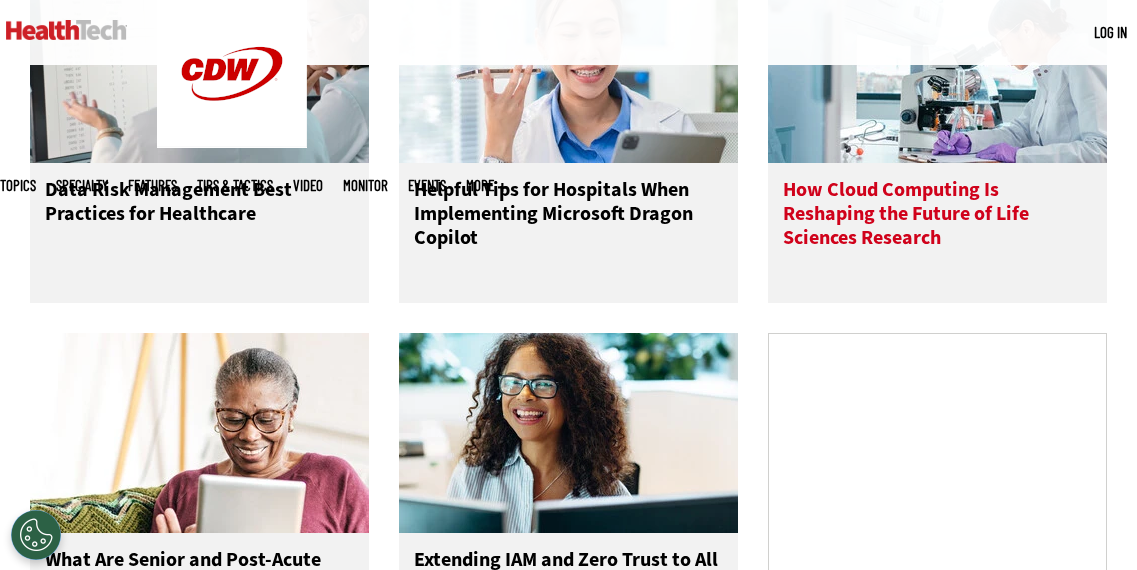 click on "How Cloud Computing Is Reshaping the Future of Life Sciences Research" at bounding box center [937, 218] 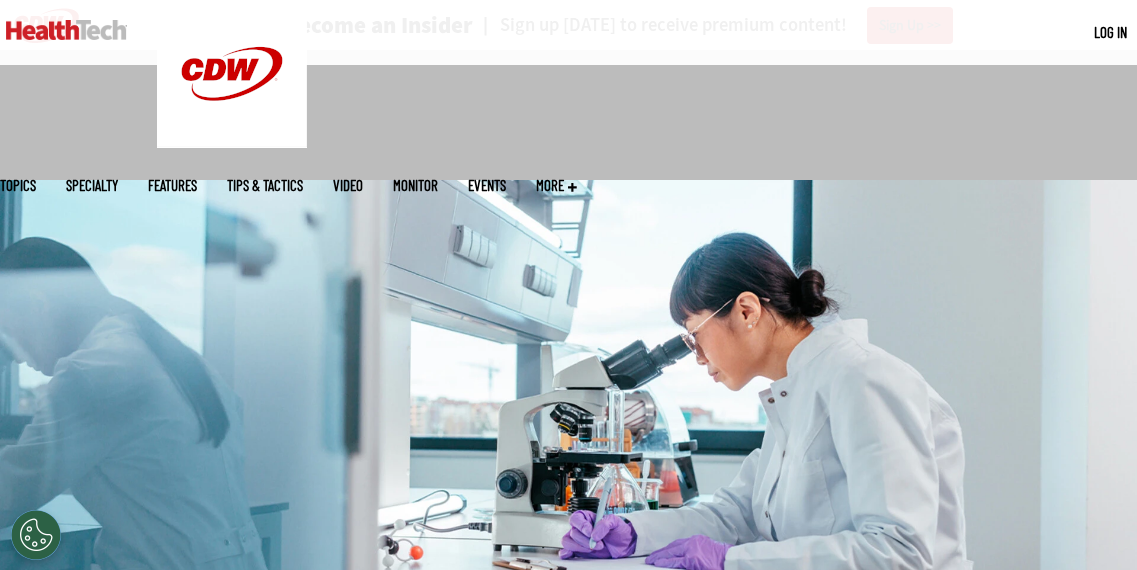 scroll, scrollTop: 451, scrollLeft: 0, axis: vertical 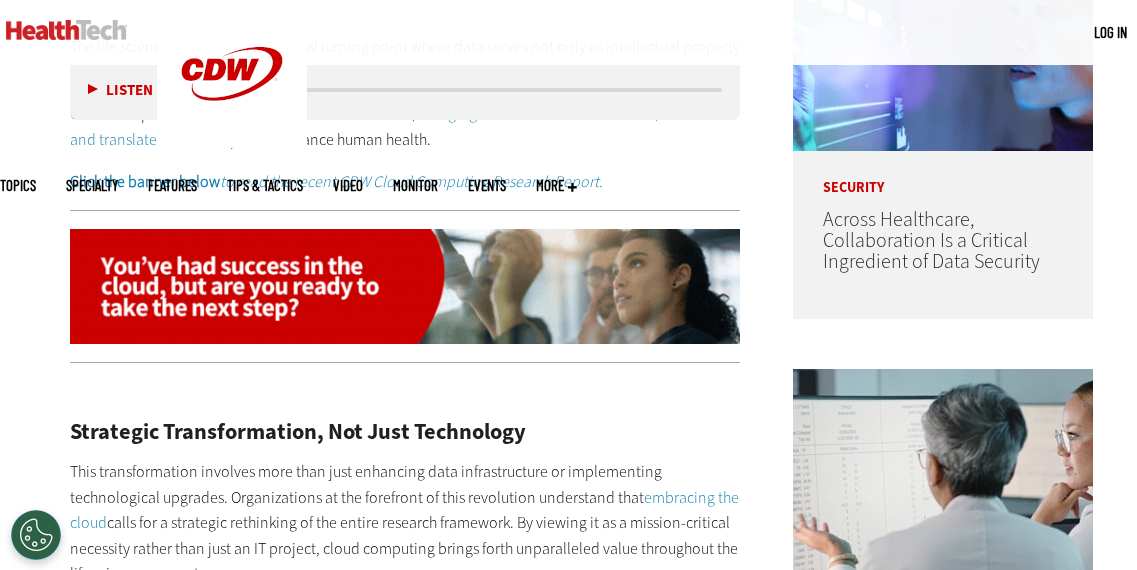 click on "Skip to main content
Become an Insider
Sign up today to receive premium content!
Sign Up
MENU
Log in
Mobile menu
Topics
Artificial Intelligence
Cloud
Data Analytics
Data Center
Digital Workspace
Hardware
Internet
Management
Networking
Patient-Centered Care
Security
Software
Specialty
Ambulatory Care
Biotech" at bounding box center (568, 1338) 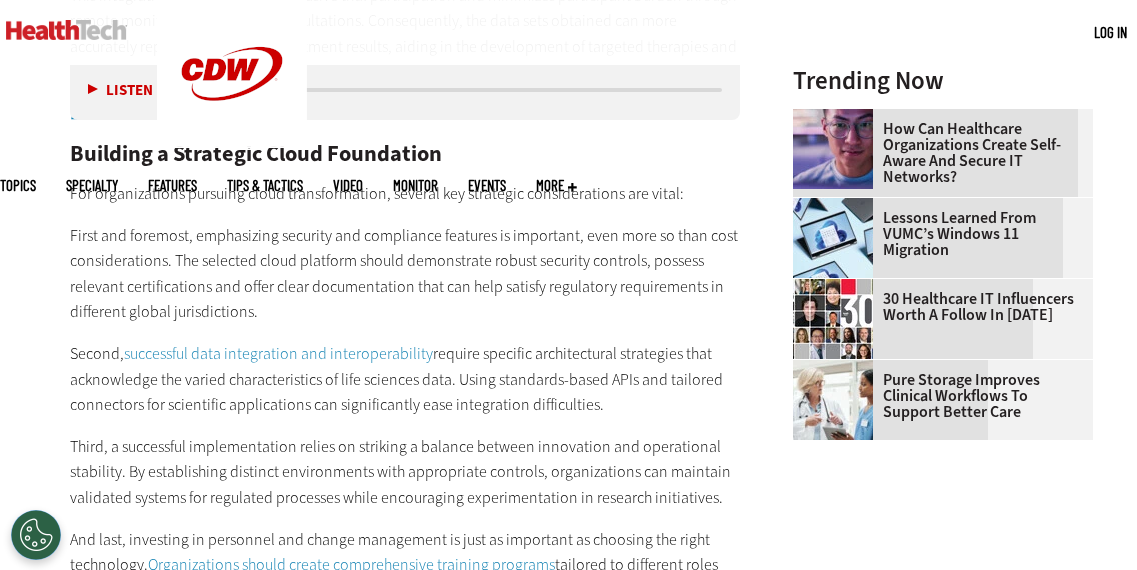 scroll, scrollTop: 2626, scrollLeft: 0, axis: vertical 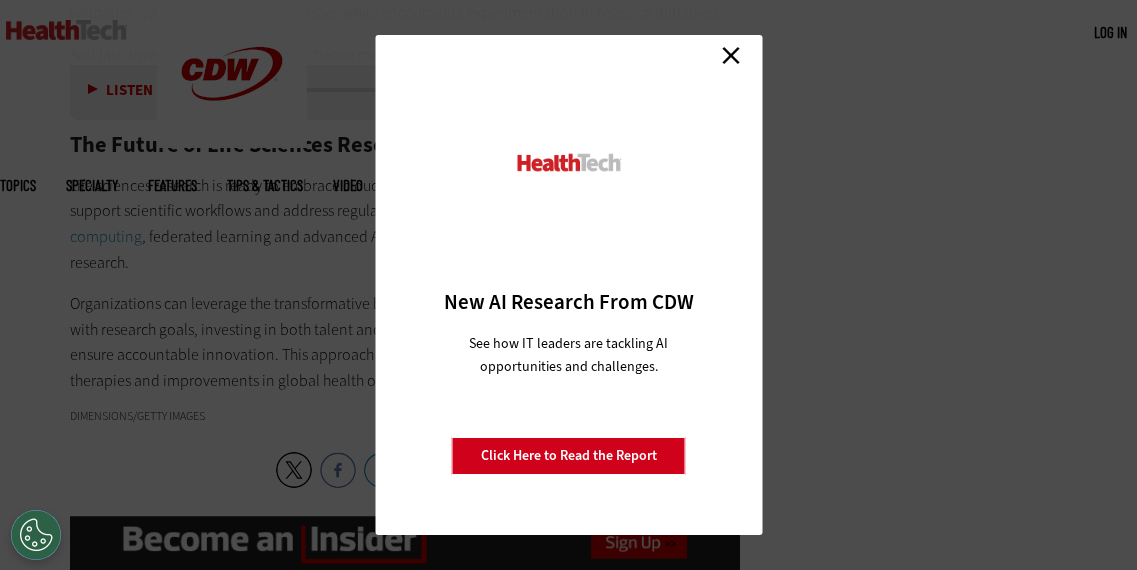 click on "Close" at bounding box center (731, 55) 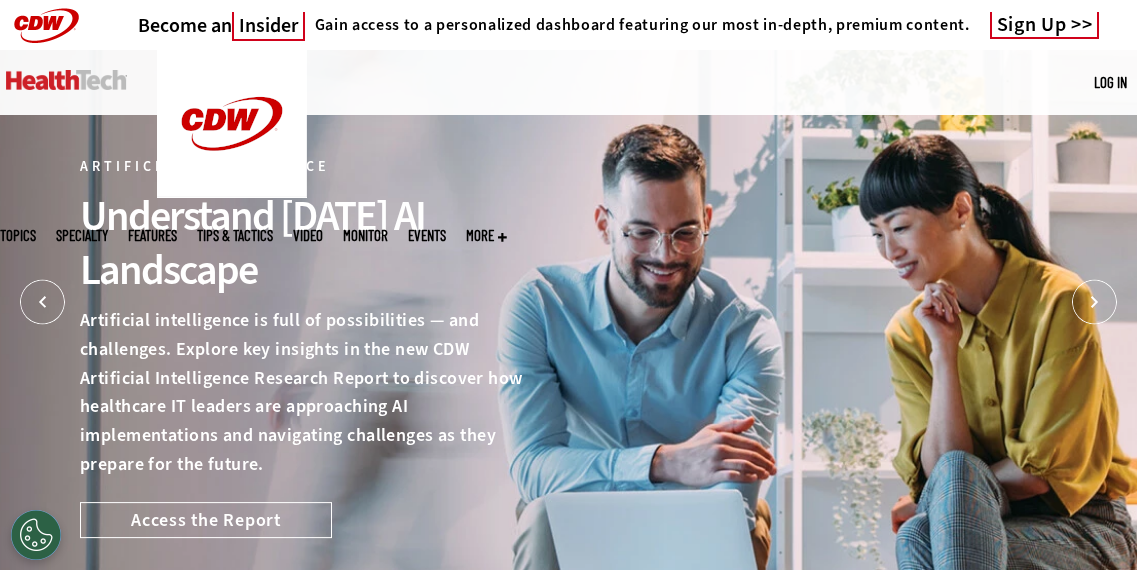 scroll, scrollTop: 1043, scrollLeft: 0, axis: vertical 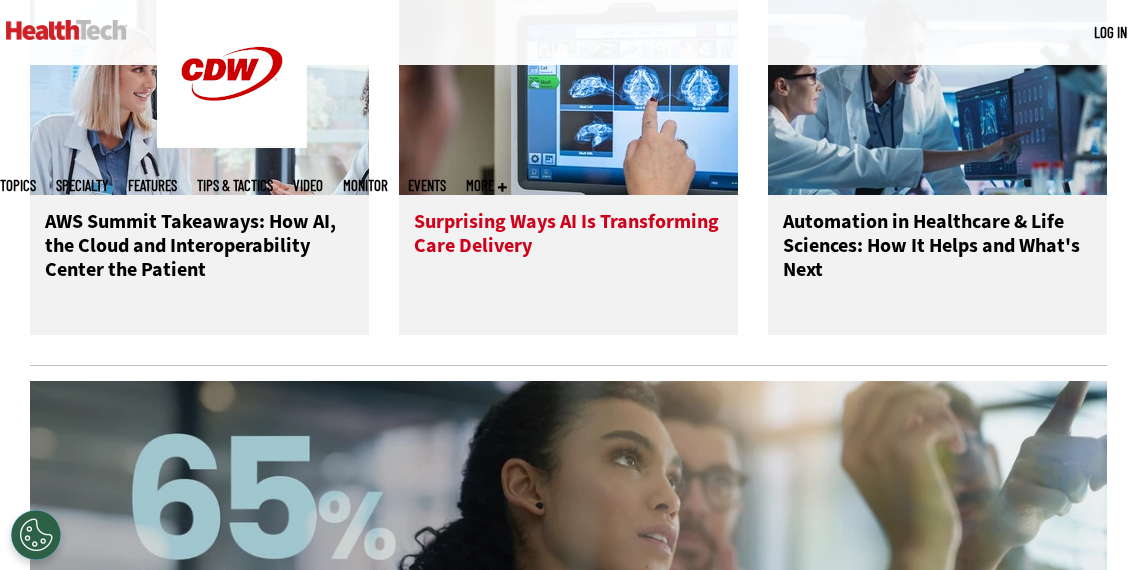 click on "Surprising Ways AI Is Transforming Care Delivery" at bounding box center (568, 250) 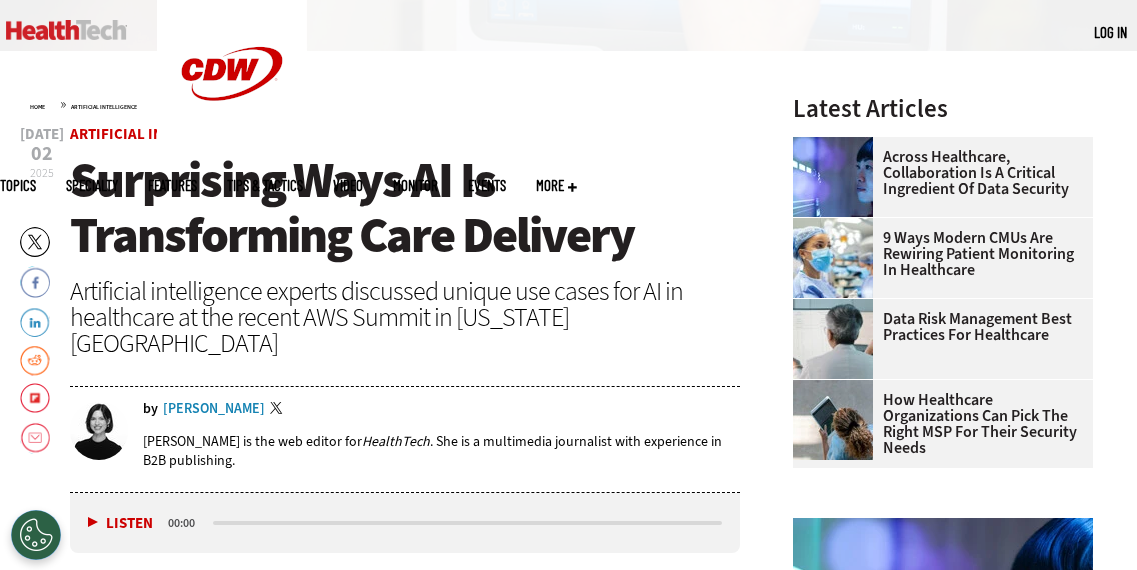 scroll, scrollTop: 0, scrollLeft: 0, axis: both 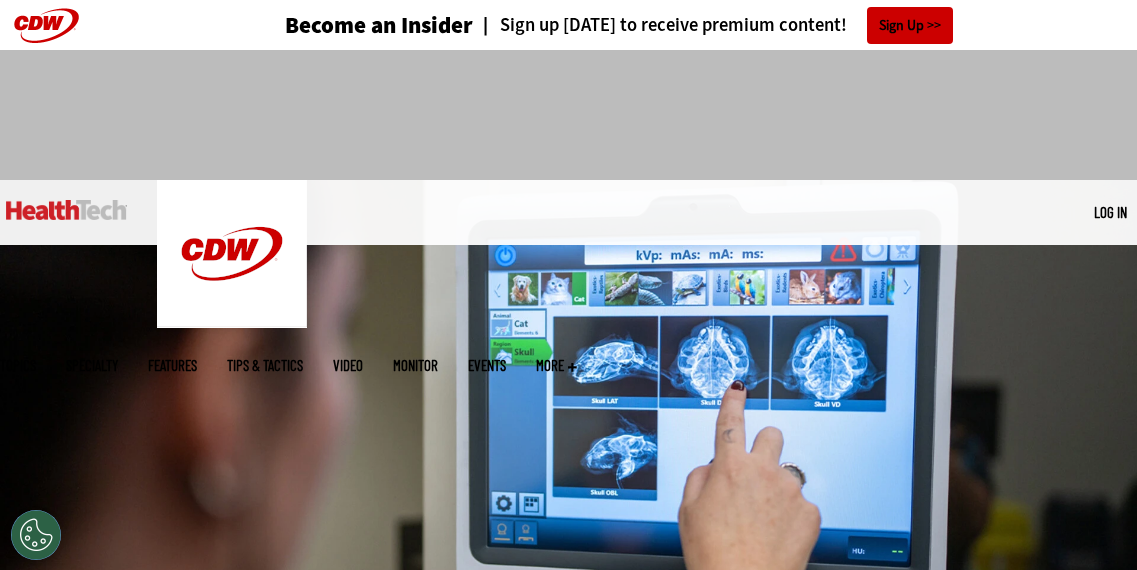 click on "Skip to main content
Become an Insider
Sign up today to receive premium content!
Sign Up
MENU
Log in
Mobile menu
Topics
Artificial Intelligence
Cloud
Data Analytics
Data Center
Digital Workspace
Hardware
Internet
Management
Networking
Patient-Centered Care
Security
Software
Specialty
Ambulatory Care
Biotech" at bounding box center [568, 2640] 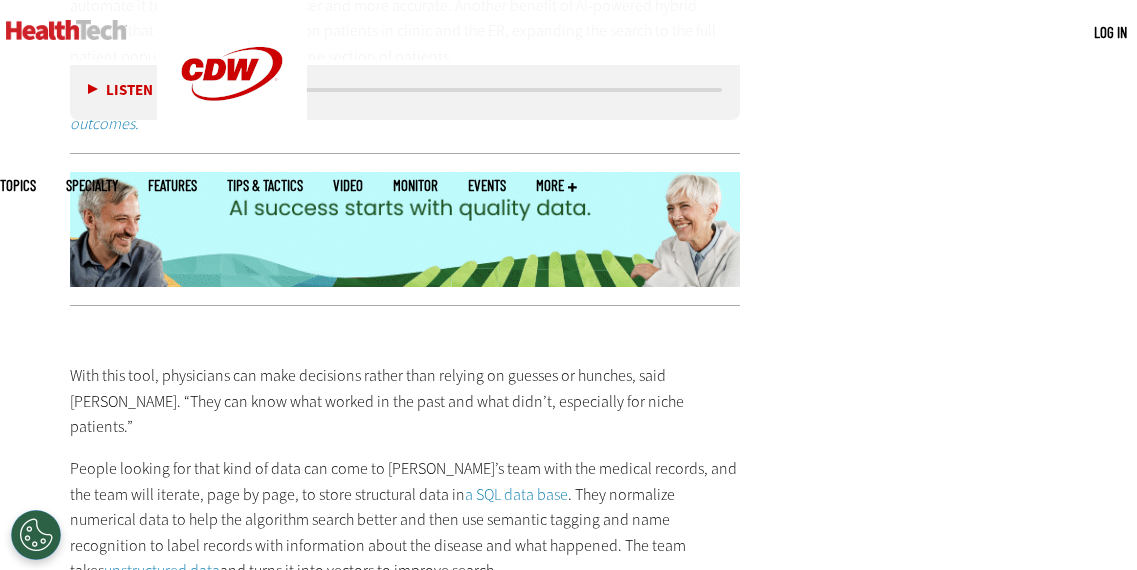 scroll, scrollTop: 2943, scrollLeft: 0, axis: vertical 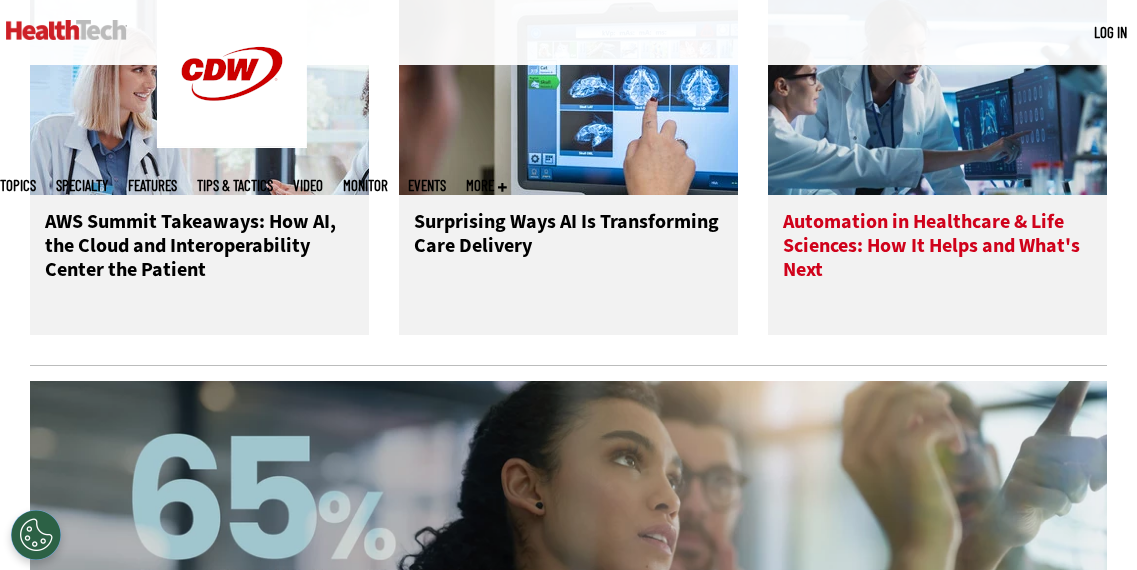 click on "Automation in Healthcare & Life Sciences: How It Helps and What's Next" at bounding box center (937, 250) 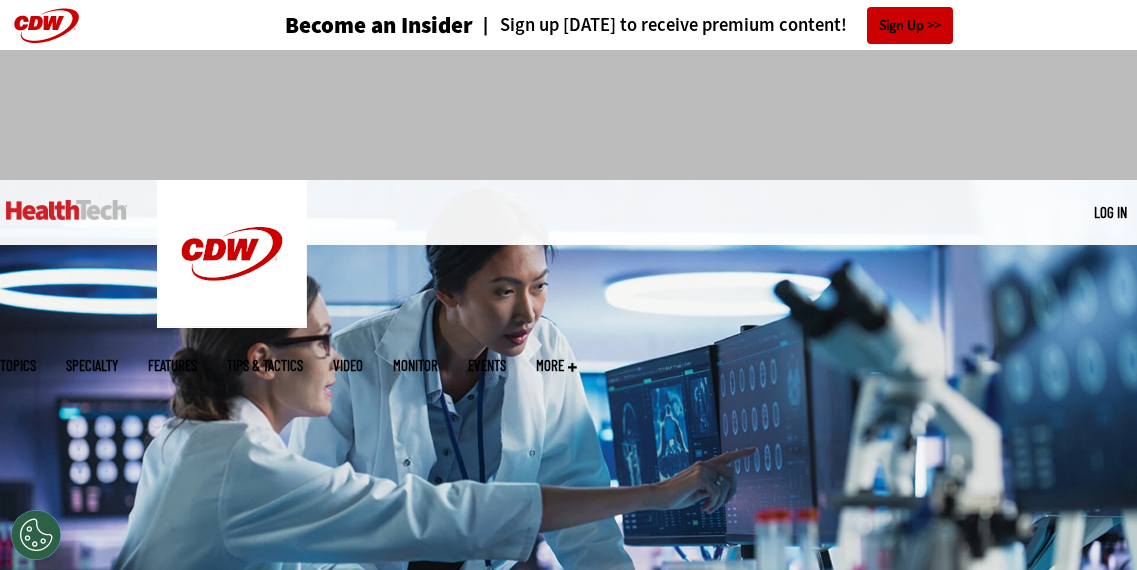 scroll, scrollTop: 0, scrollLeft: 0, axis: both 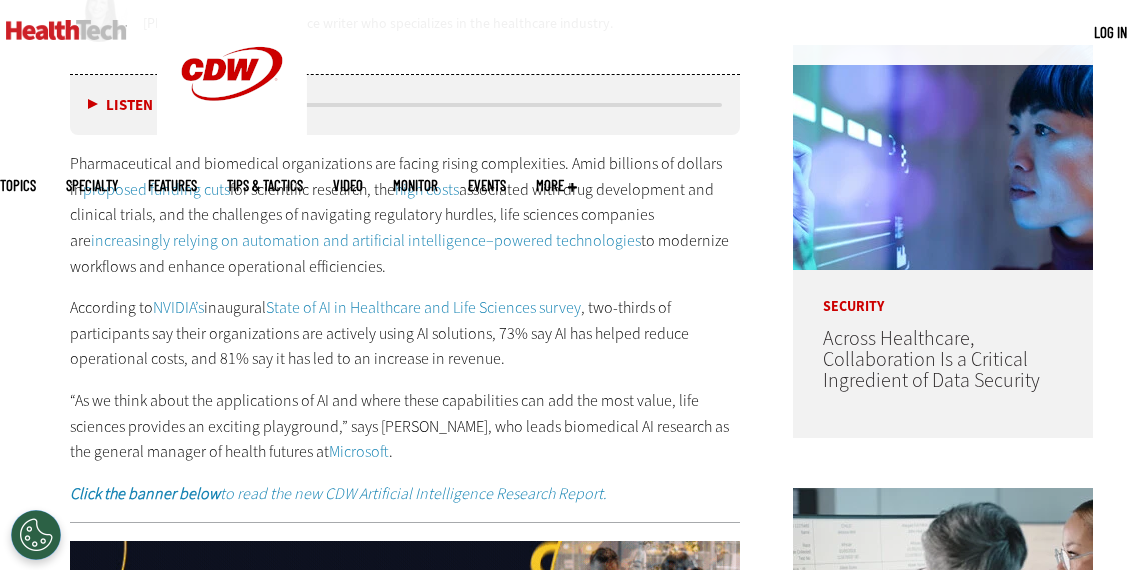 click at bounding box center [943, 157] 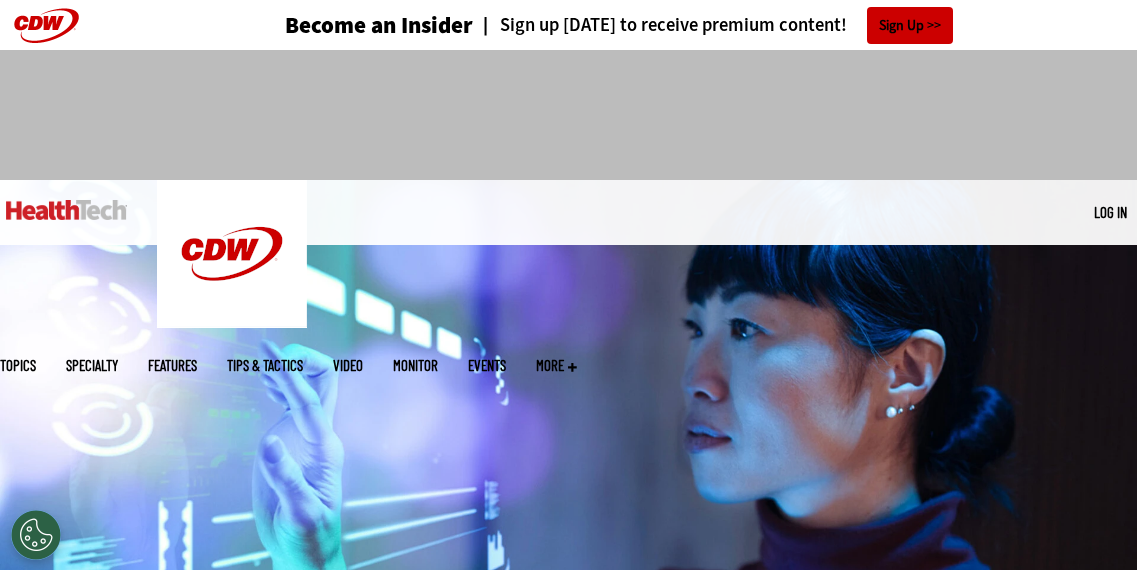 scroll, scrollTop: 0, scrollLeft: 0, axis: both 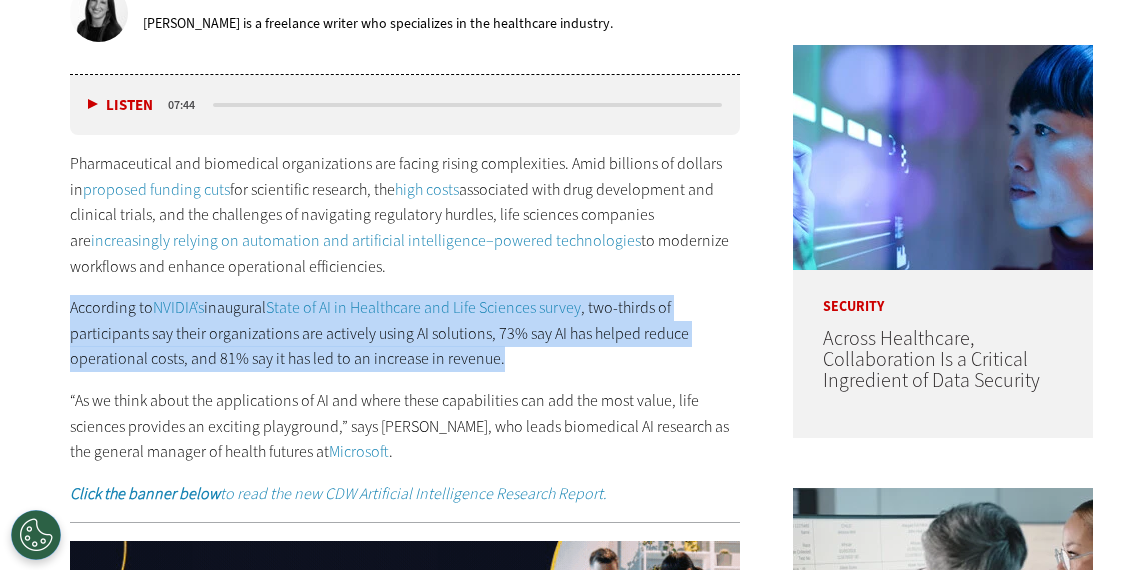 drag, startPoint x: 498, startPoint y: 358, endPoint x: 48, endPoint y: 296, distance: 454.25104 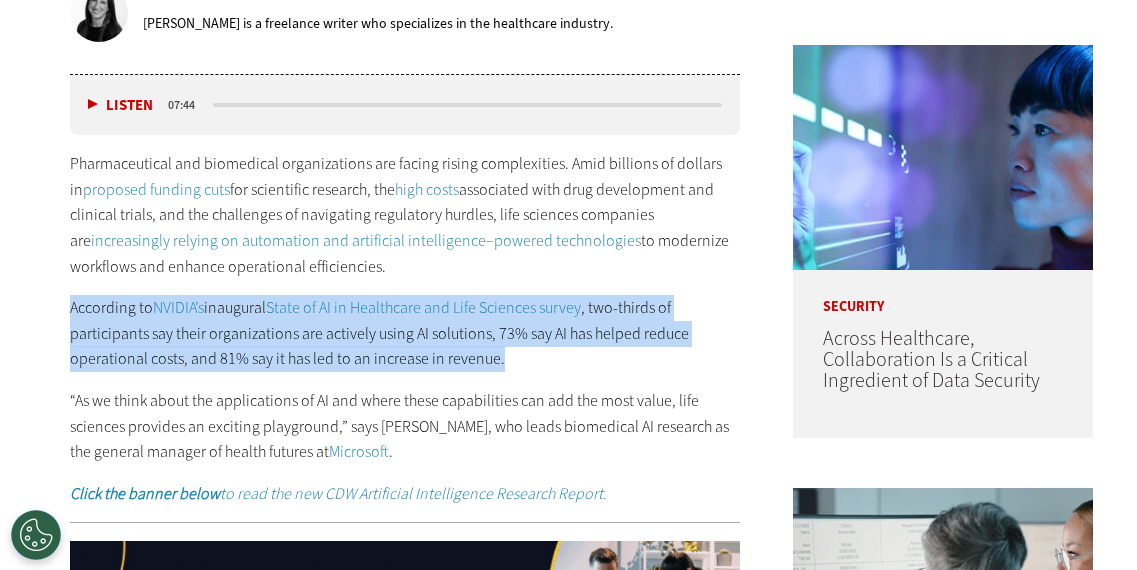 click on "[DATE]
Twitter Facebook LinkedIn Reddit Flipboard Email
Artificial Intelligence
Automation in Healthcare & Life Sciences: How It Helps and What's Next
Automation and artificial intelligence are streamlining everything from regulatory tasks to clinical trials and drug development, helping life sciences companies bring treatments to patients faster.
by     [PERSON_NAME]
Twitter
[PERSON_NAME] is a freelance writer who specializes in the healthcare industry.
Listen
Pause
07:44
proposed funding cuts high costs" at bounding box center (385, 1768) 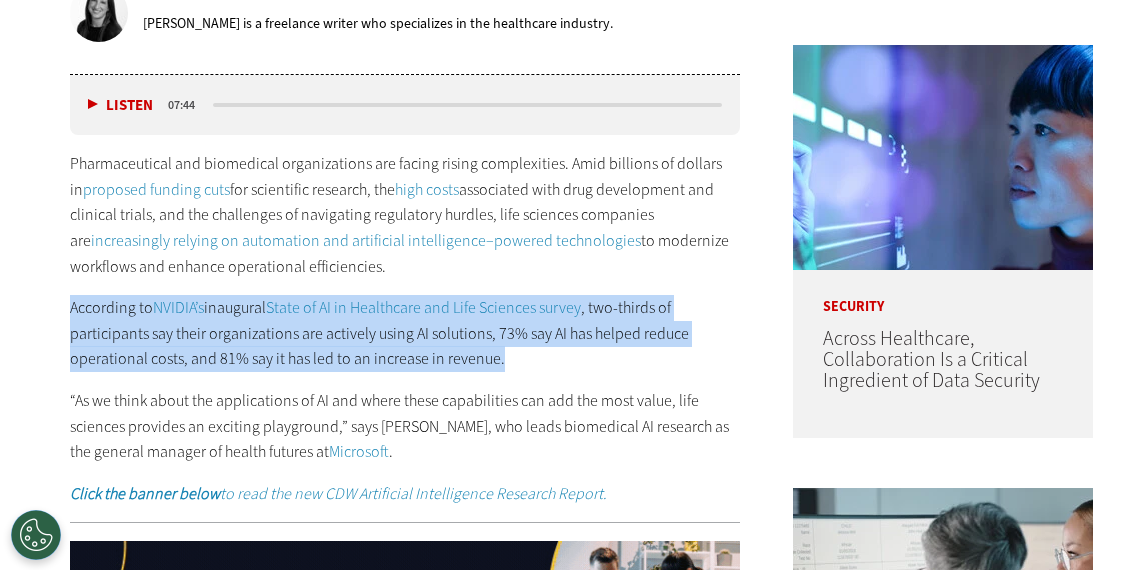 copy on "According to  NVIDIA’s  inaugural  State of AI in Healthcare and Life Sciences survey , two-thirds of participants say their organizations are actively using AI solutions, 73% say AI has helped reduce operational costs, and 81% say it has led to an increase in revenue." 